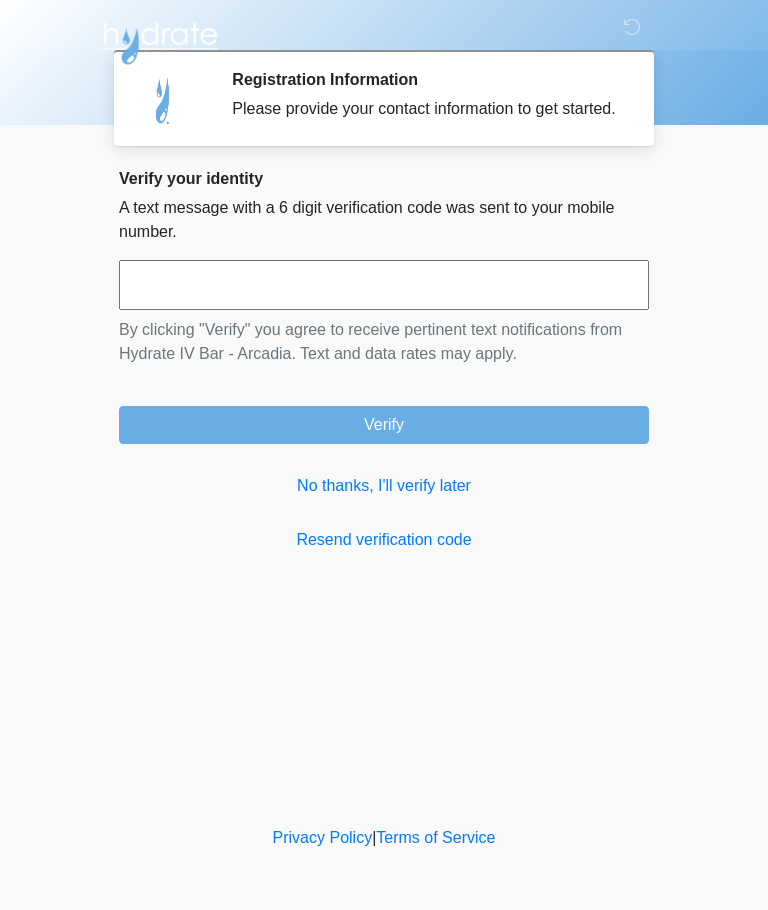 scroll, scrollTop: 0, scrollLeft: 0, axis: both 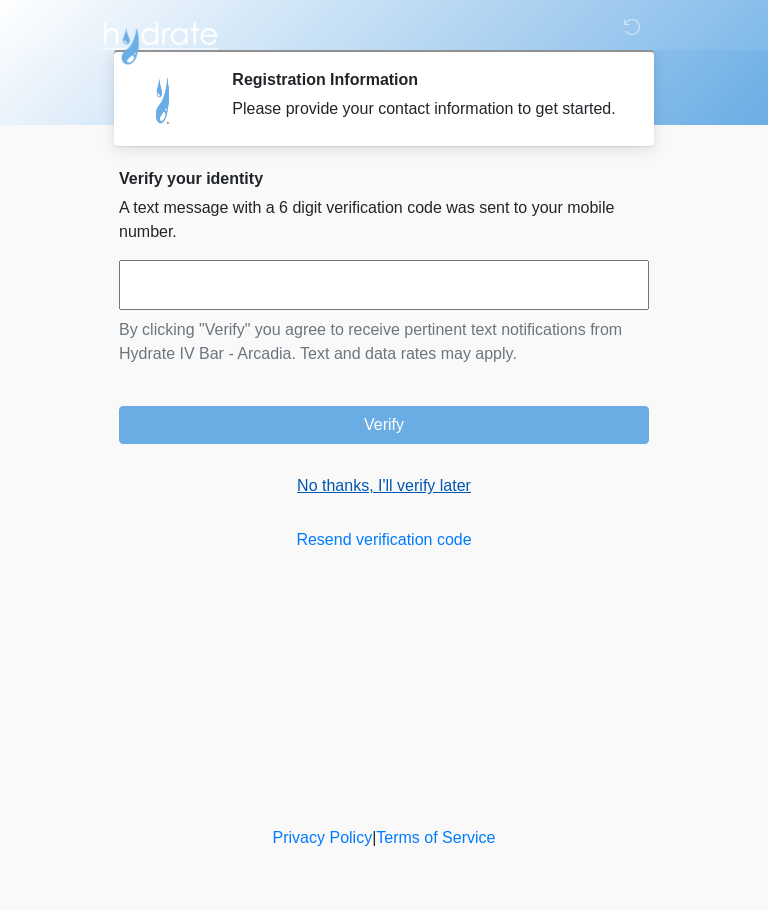 click on "No thanks, I'll verify later" at bounding box center [384, 486] 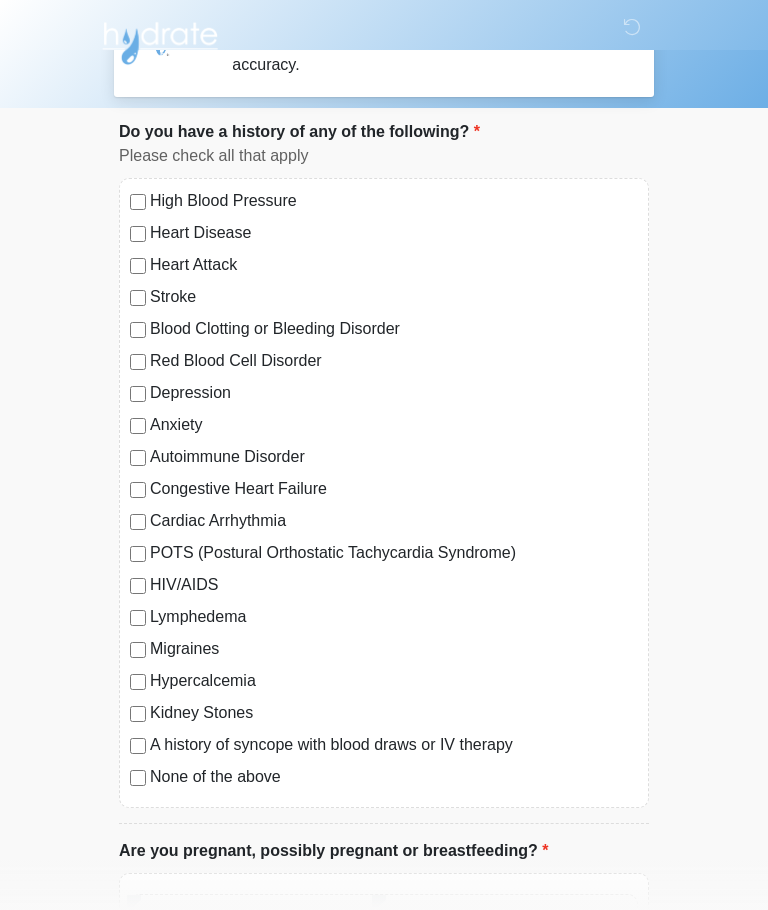 scroll, scrollTop: 69, scrollLeft: 0, axis: vertical 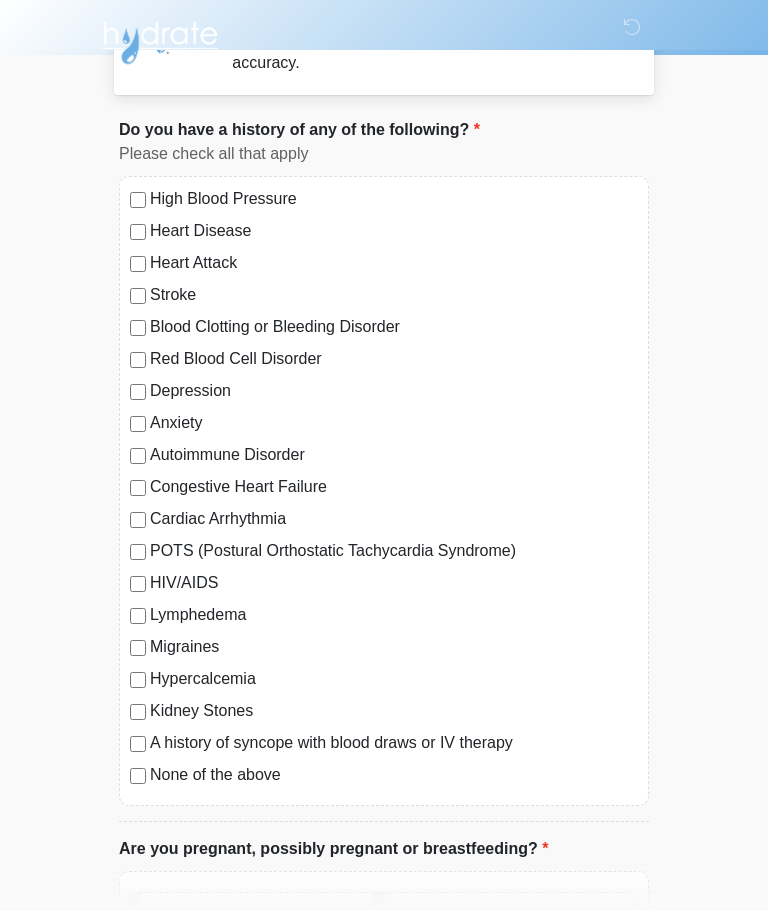 click on "None of the above" at bounding box center [394, 776] 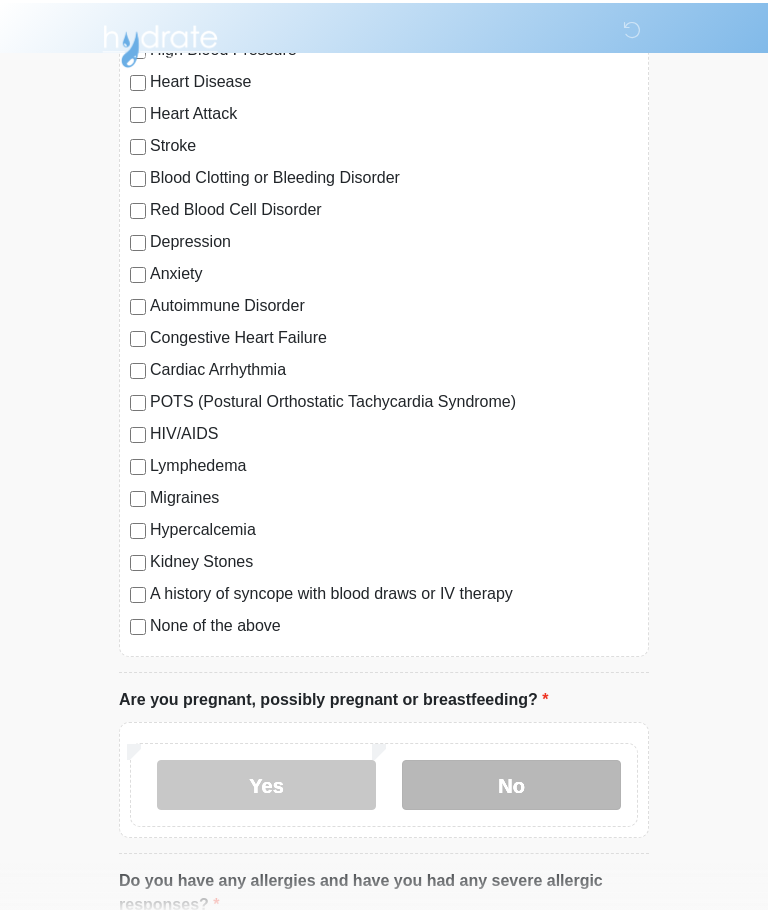 click on "No" at bounding box center (511, 782) 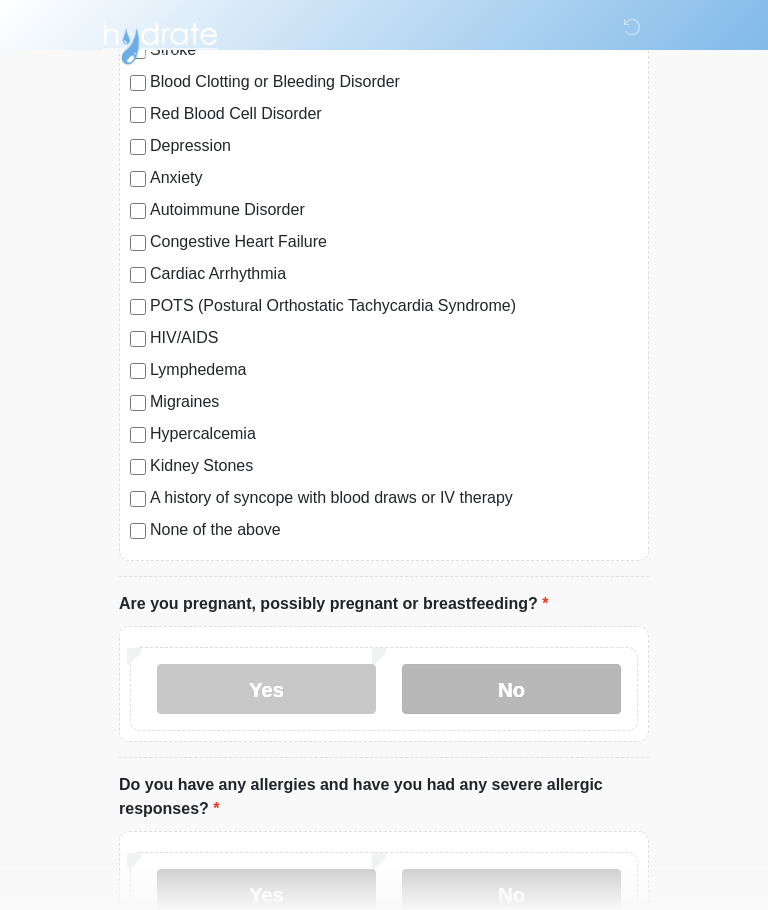 scroll, scrollTop: 462, scrollLeft: 0, axis: vertical 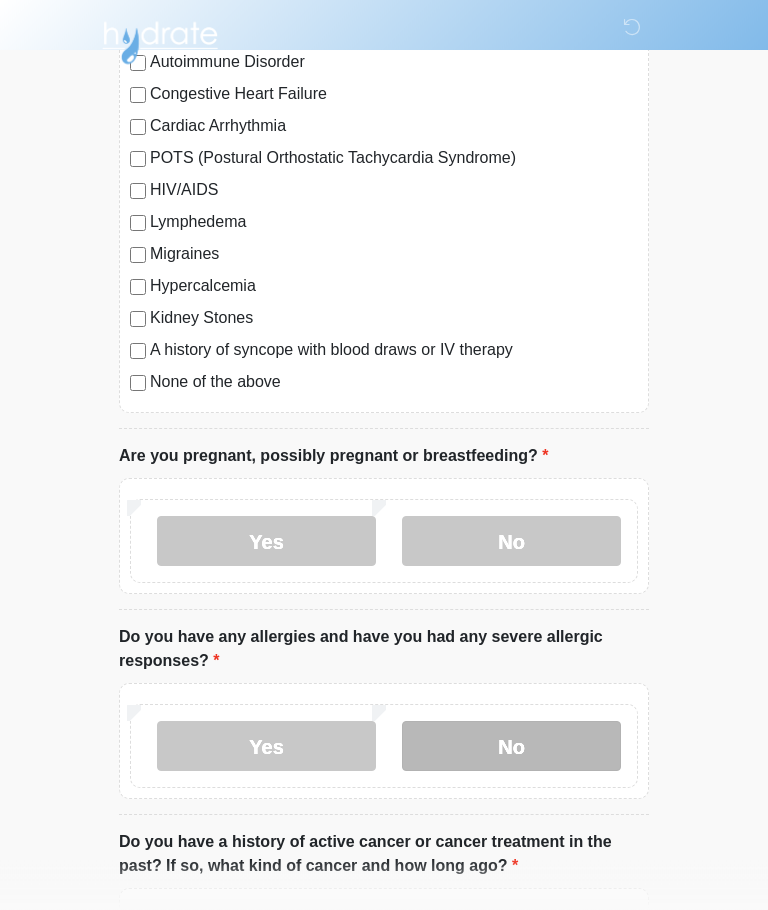 click on "No" at bounding box center (511, 747) 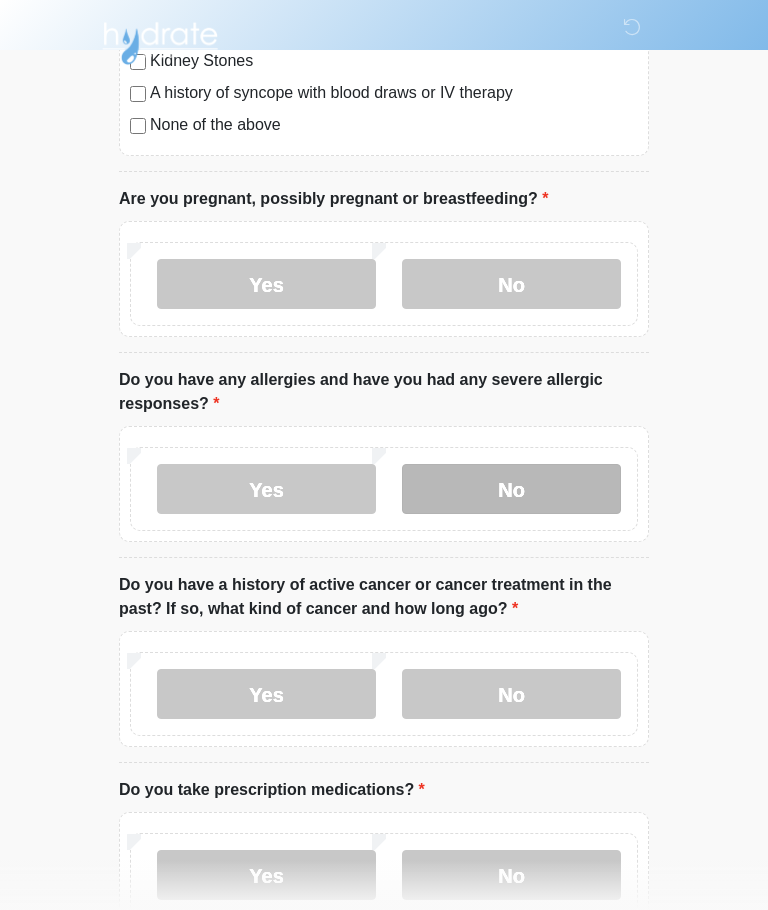 scroll, scrollTop: 729, scrollLeft: 0, axis: vertical 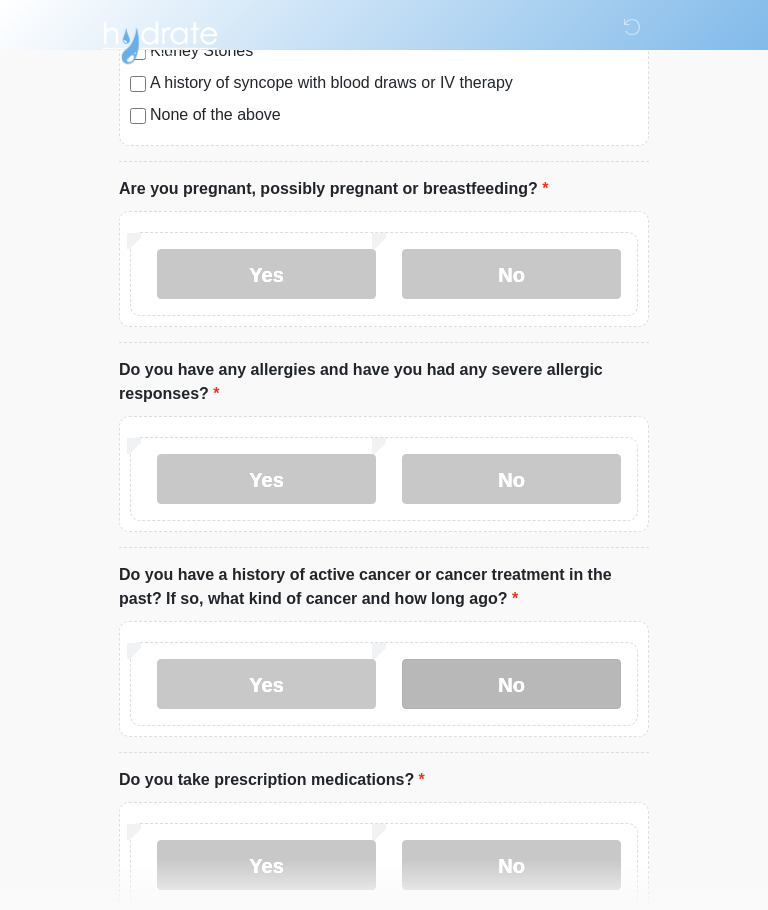 click on "No" at bounding box center (511, 685) 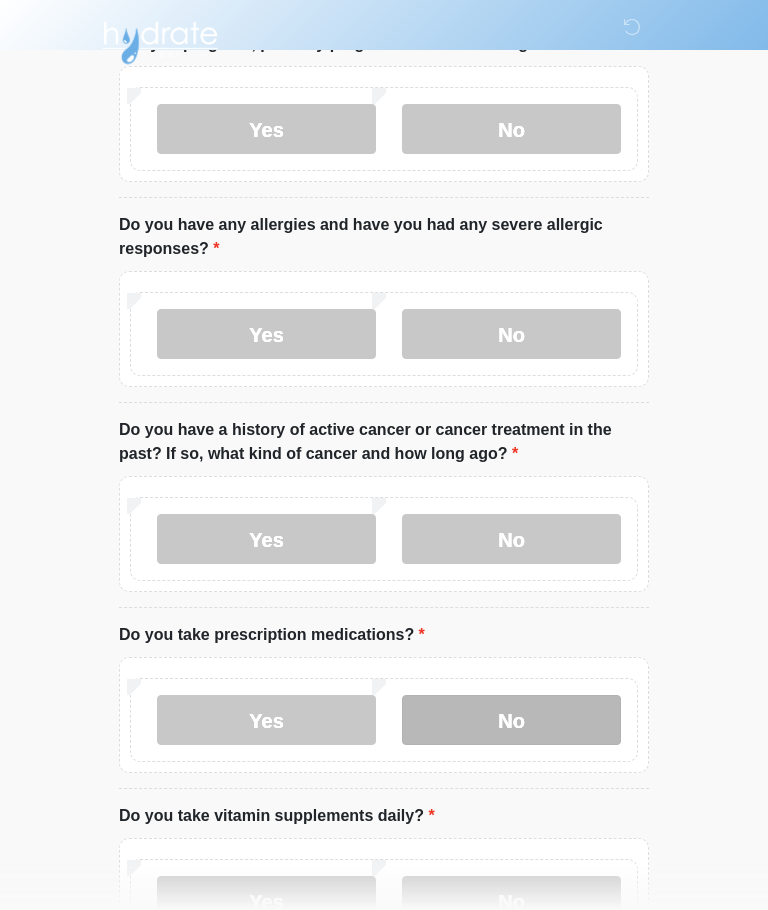 click on "No" at bounding box center [511, 721] 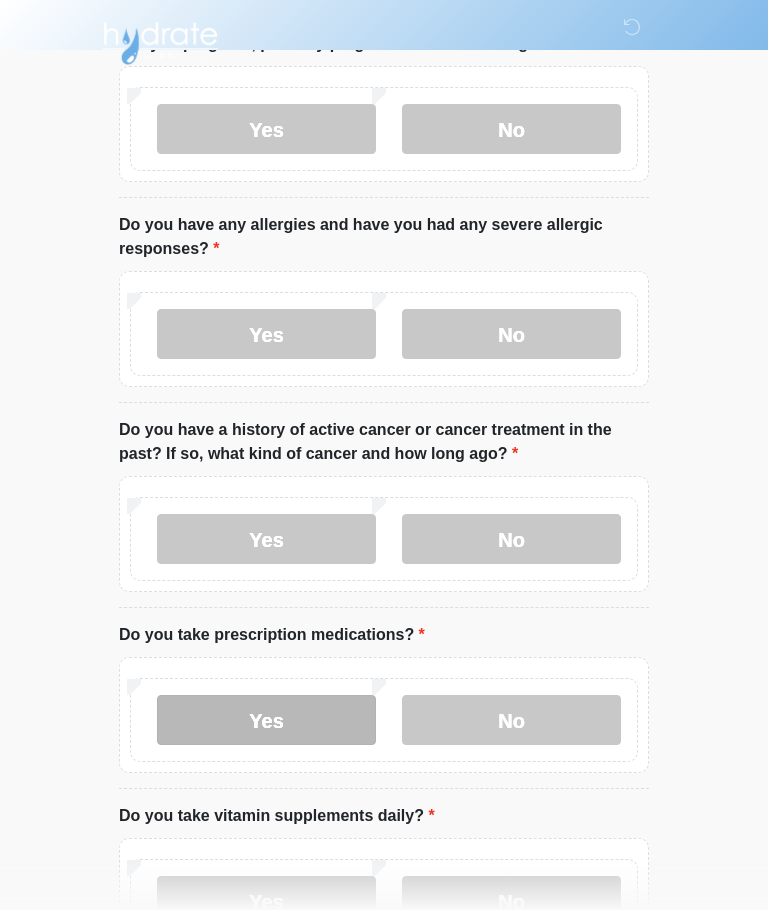 click on "Yes" at bounding box center (266, 720) 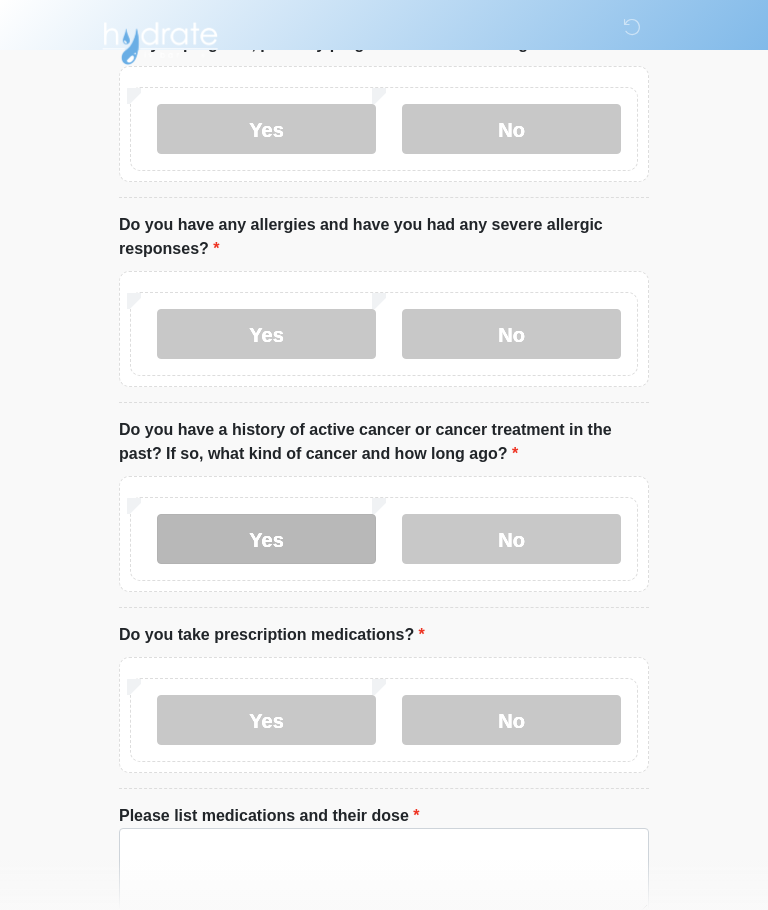 click on "Yes" at bounding box center (266, 539) 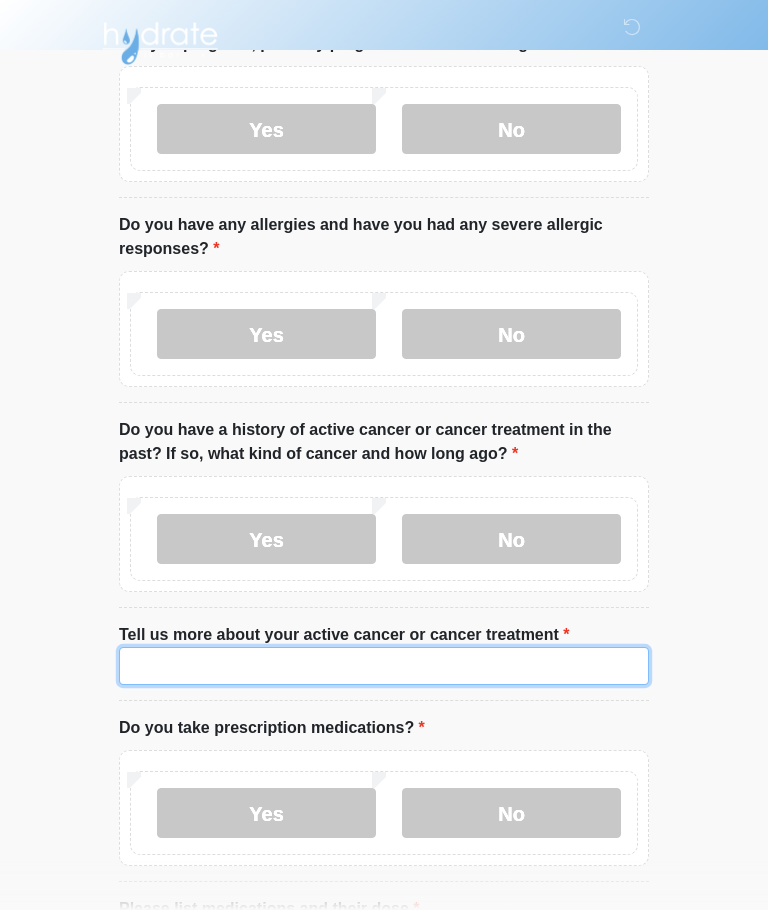 click on "Tell us more about your active cancer or cancer treatment" at bounding box center (384, 666) 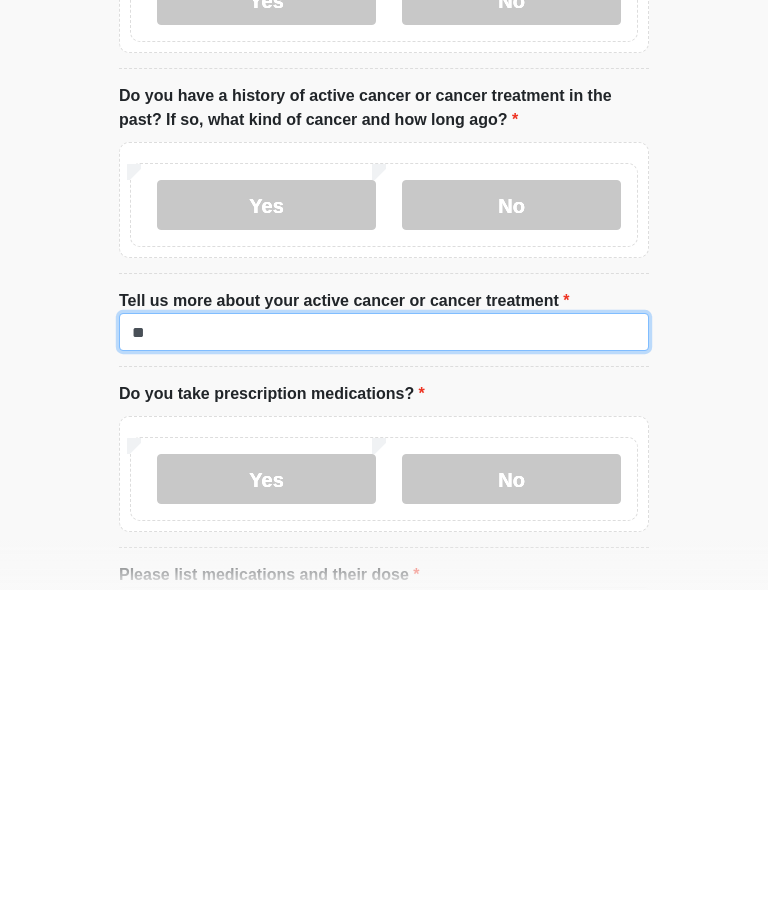 type on "*" 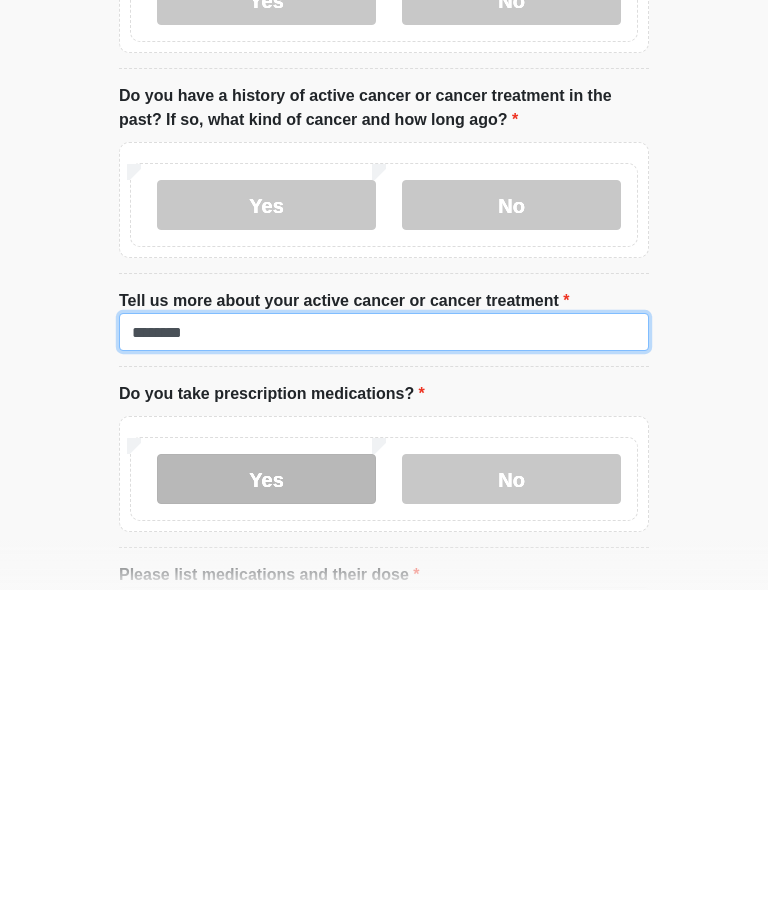 type on "*******" 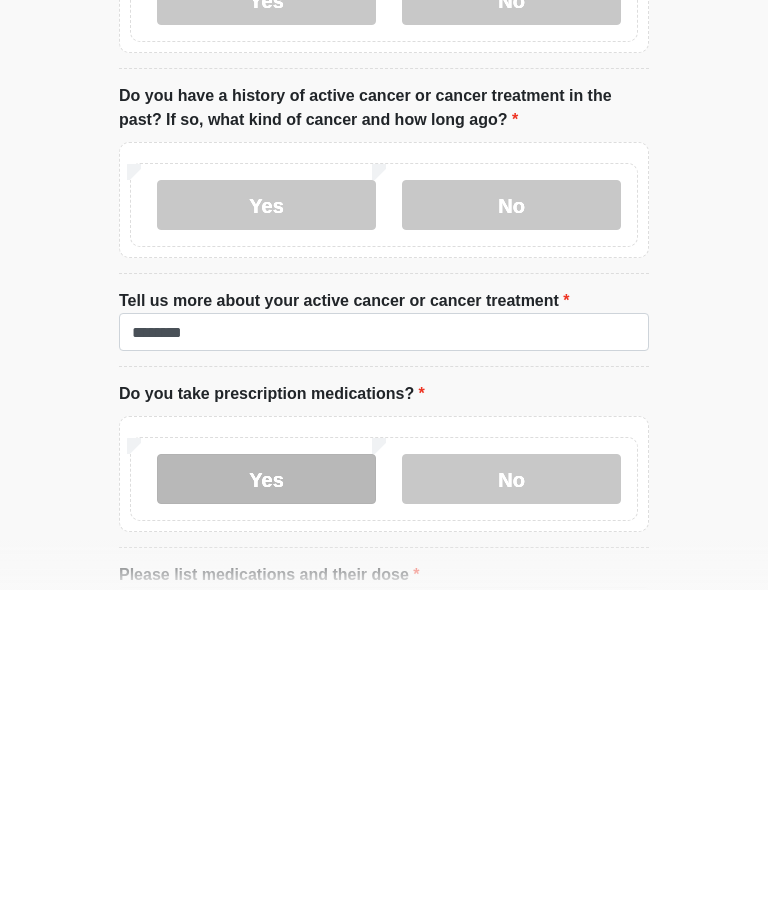 click on "Yes" at bounding box center (266, 799) 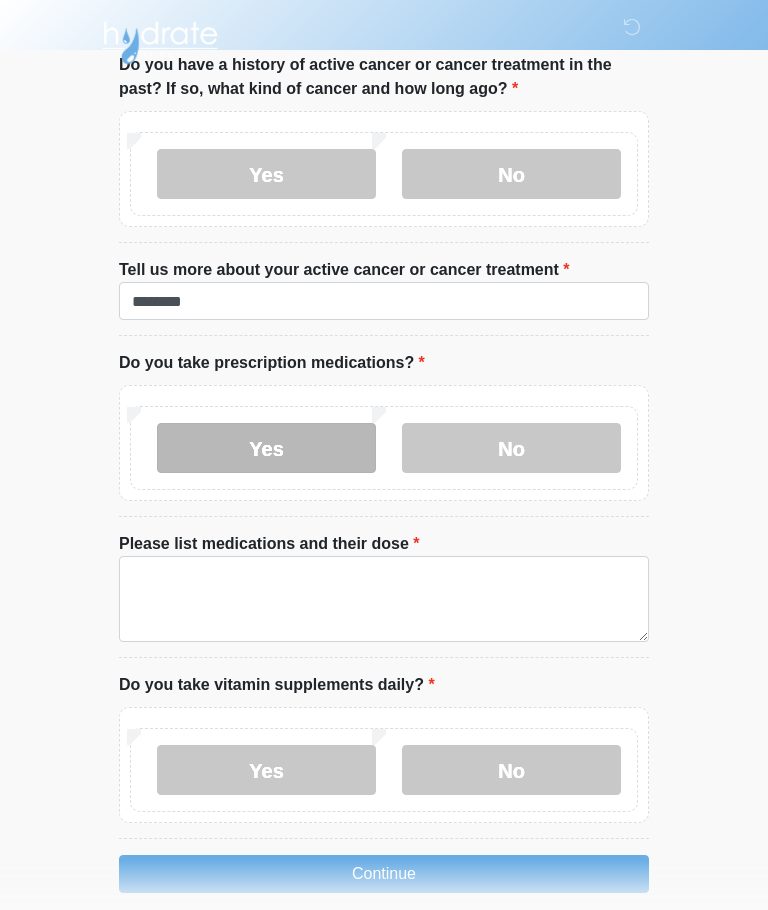 scroll, scrollTop: 1258, scrollLeft: 0, axis: vertical 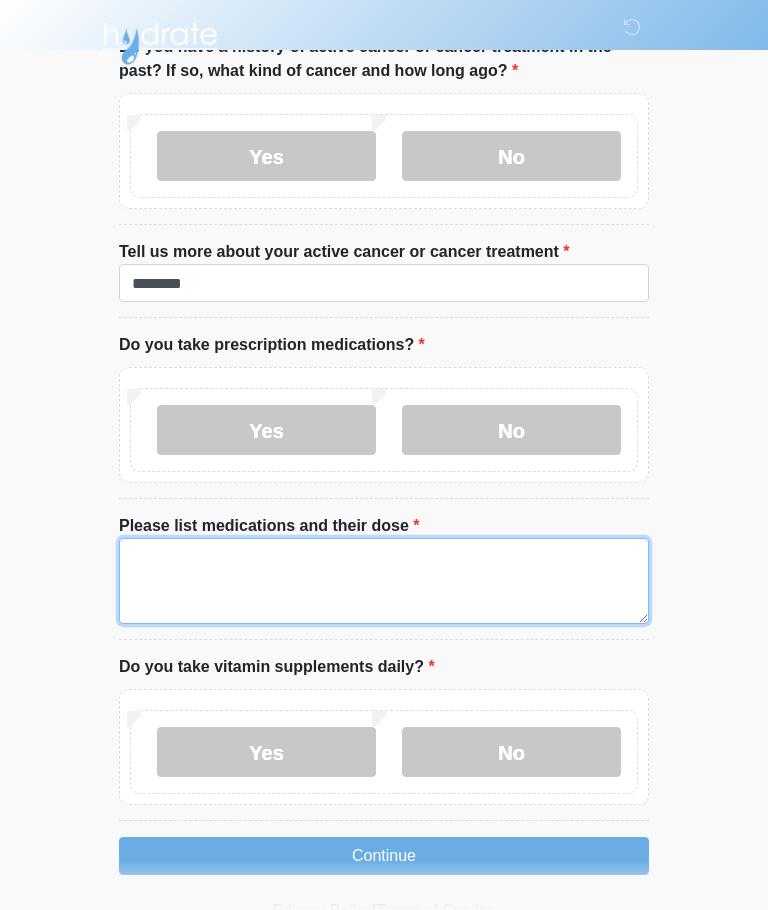 click on "Please list medications and their dose" at bounding box center [384, 581] 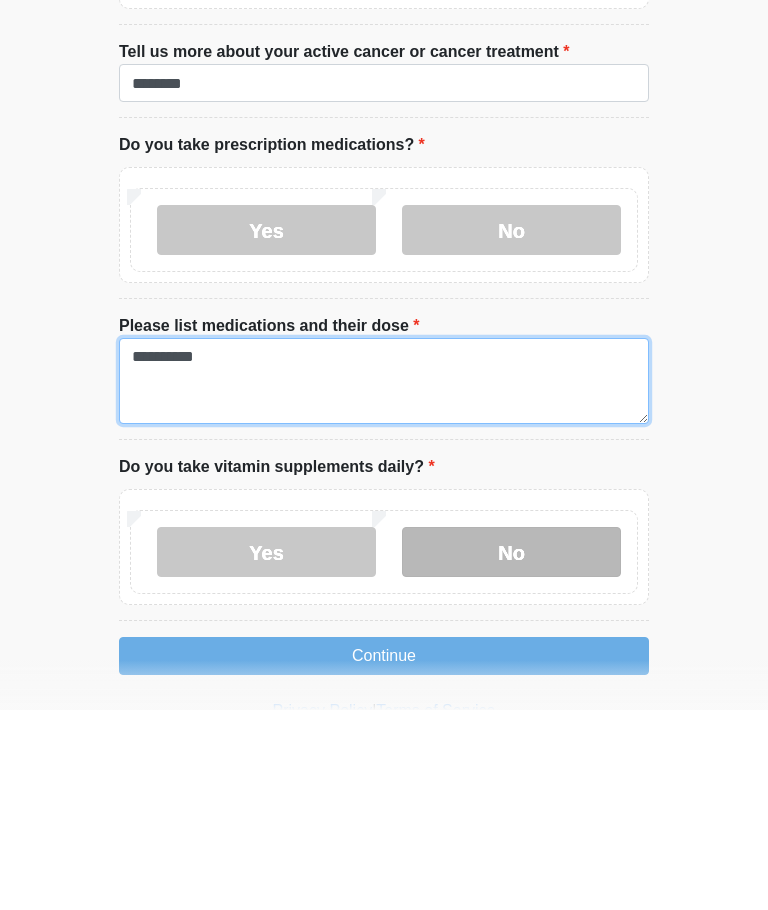type on "*********" 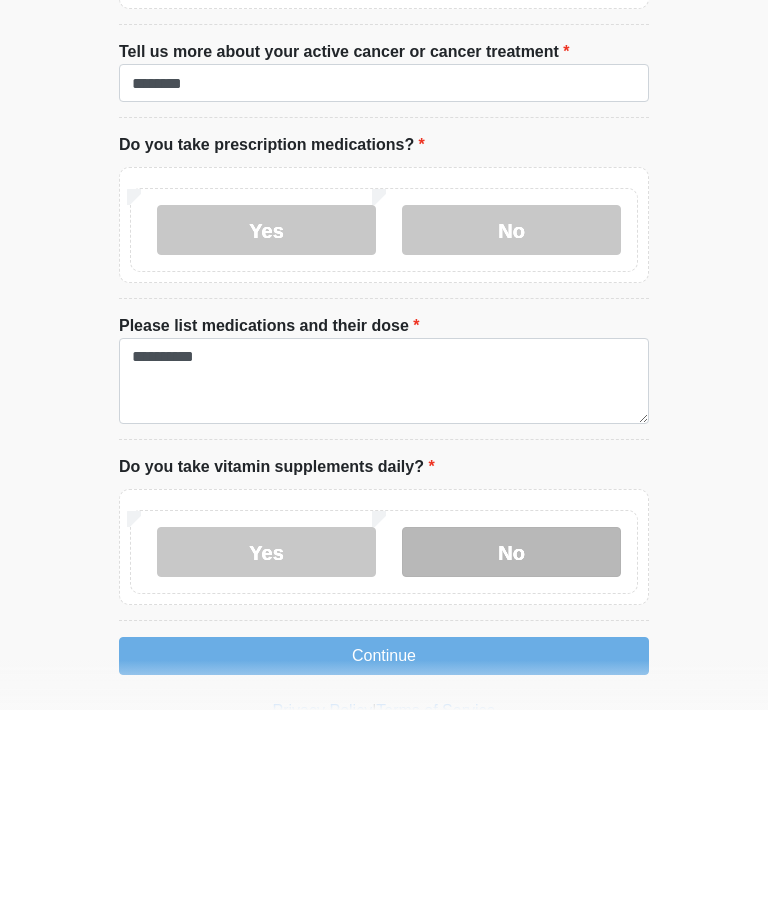 click on "No" at bounding box center (511, 752) 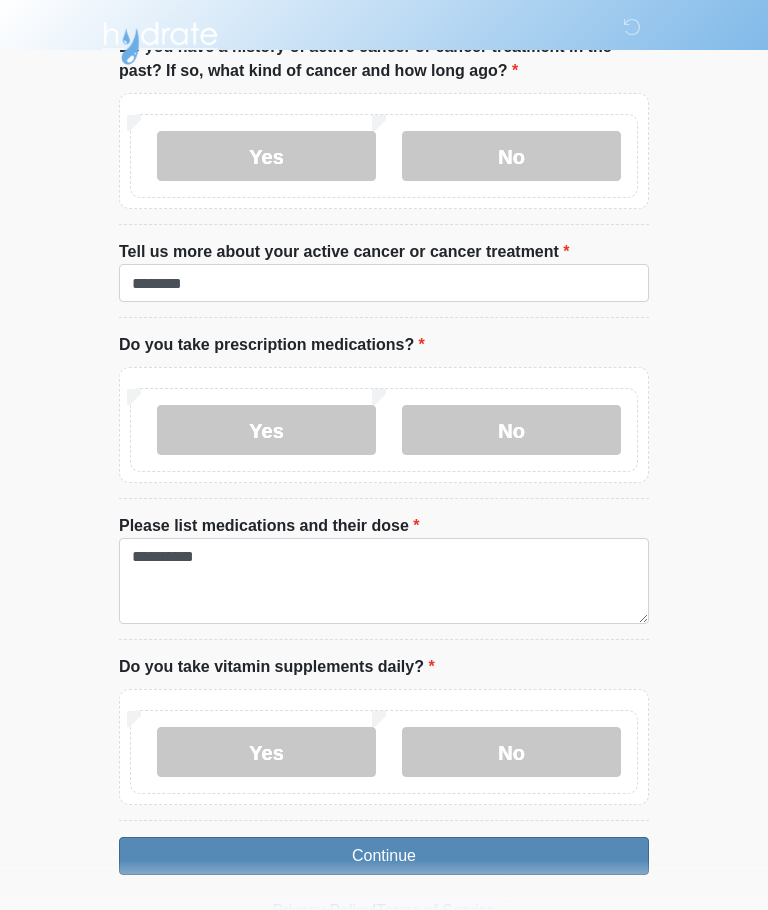 click on "Continue" at bounding box center [384, 856] 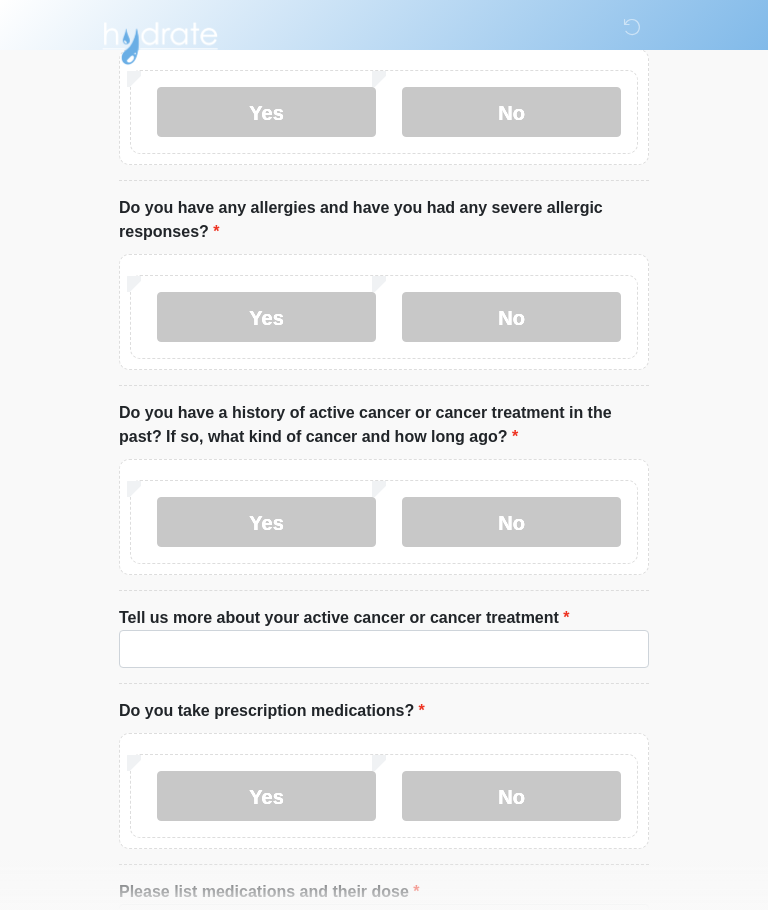 scroll, scrollTop: 0, scrollLeft: 0, axis: both 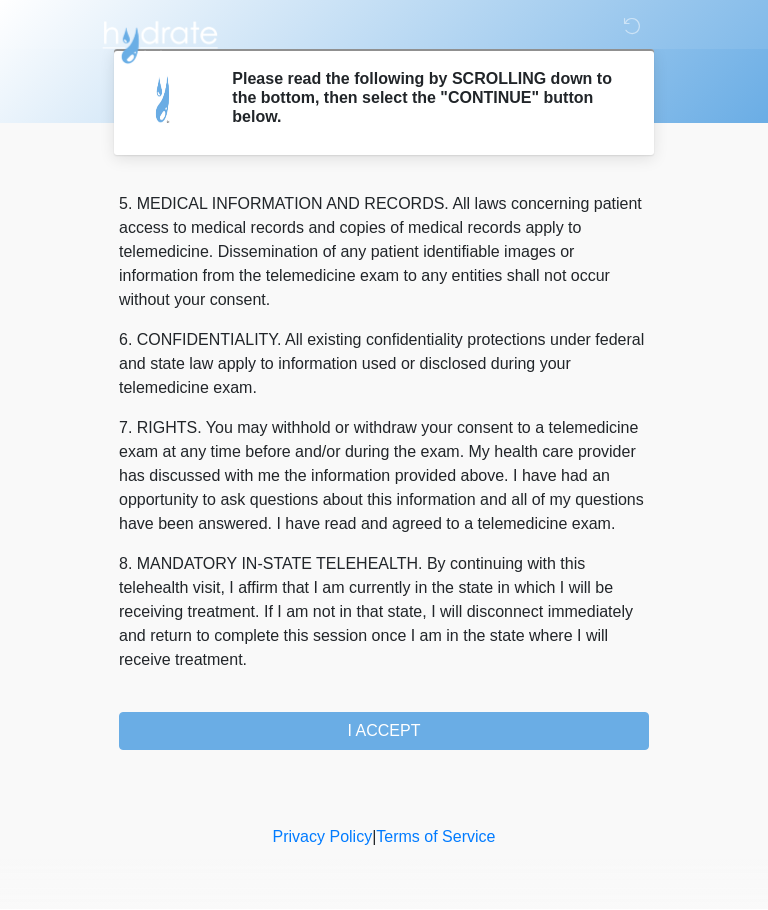 click on "I ACCEPT" at bounding box center (384, 732) 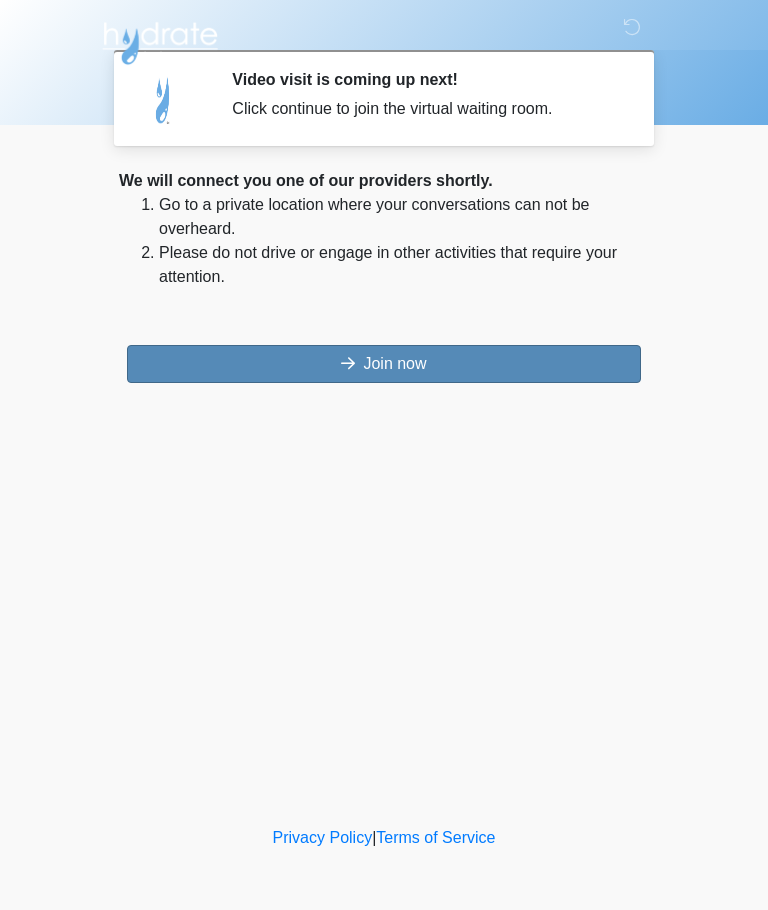 click on "Join now" at bounding box center [384, 364] 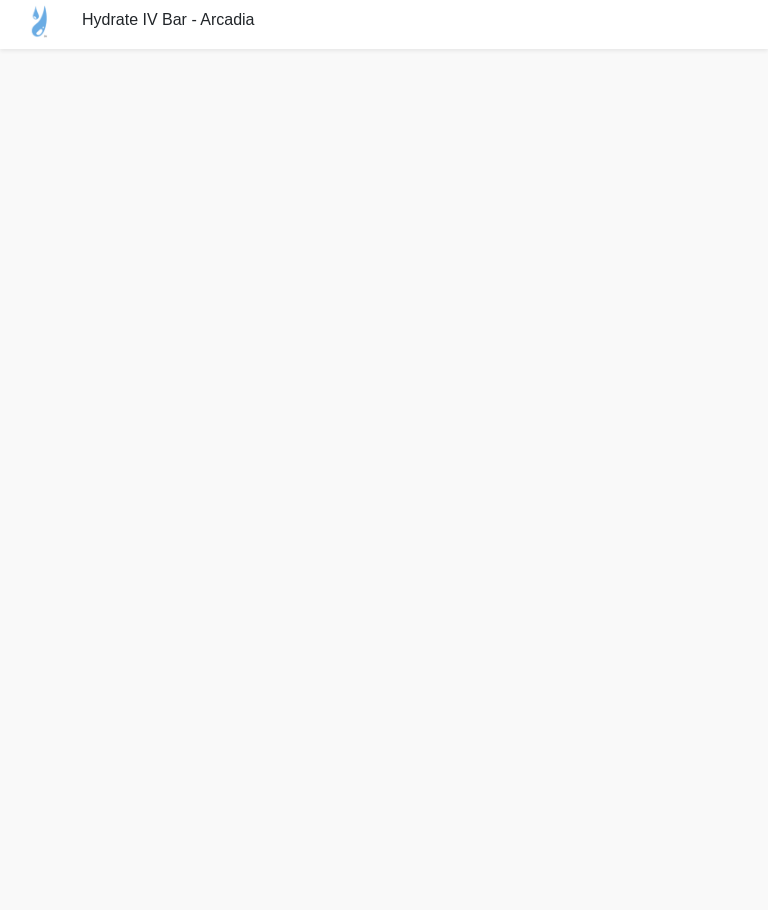 scroll, scrollTop: 47, scrollLeft: 0, axis: vertical 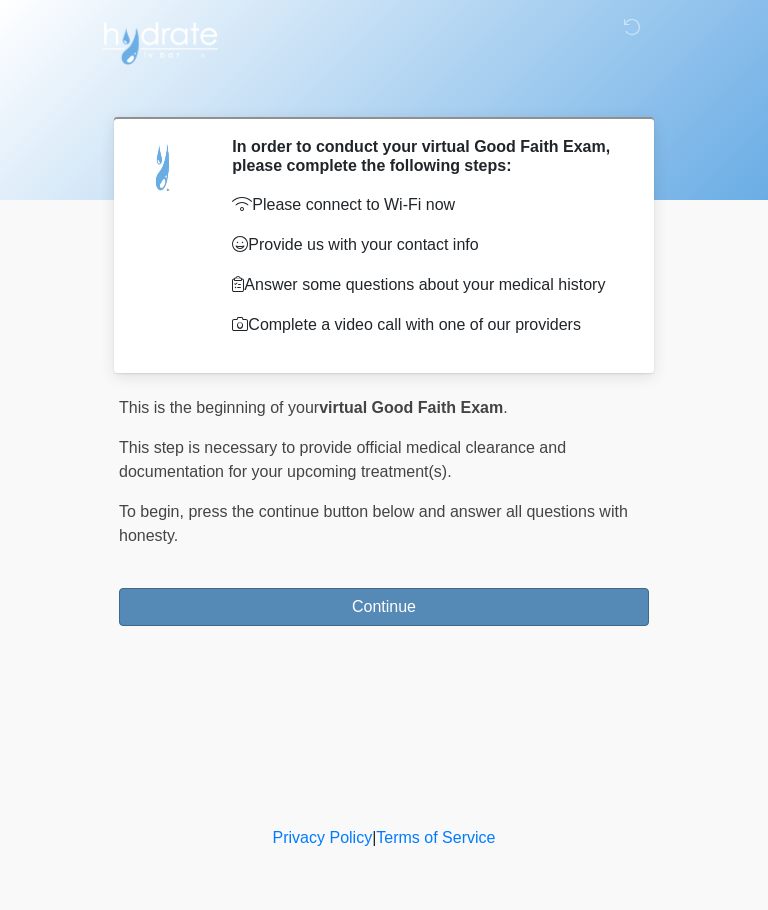 click on "Continue" at bounding box center [384, 607] 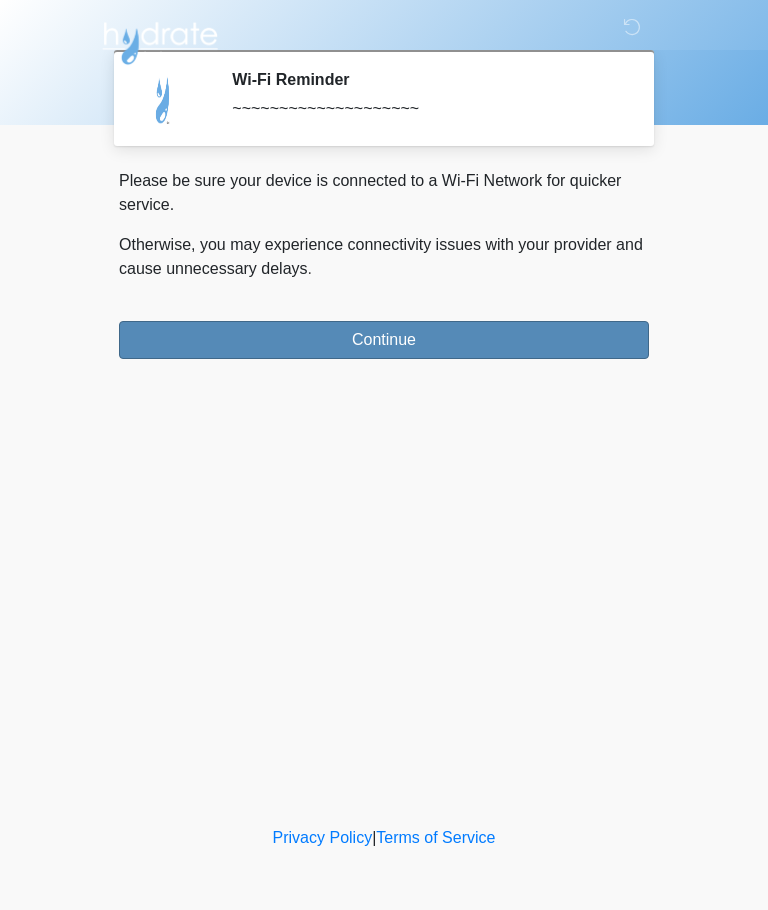 click on "Continue" at bounding box center [384, 340] 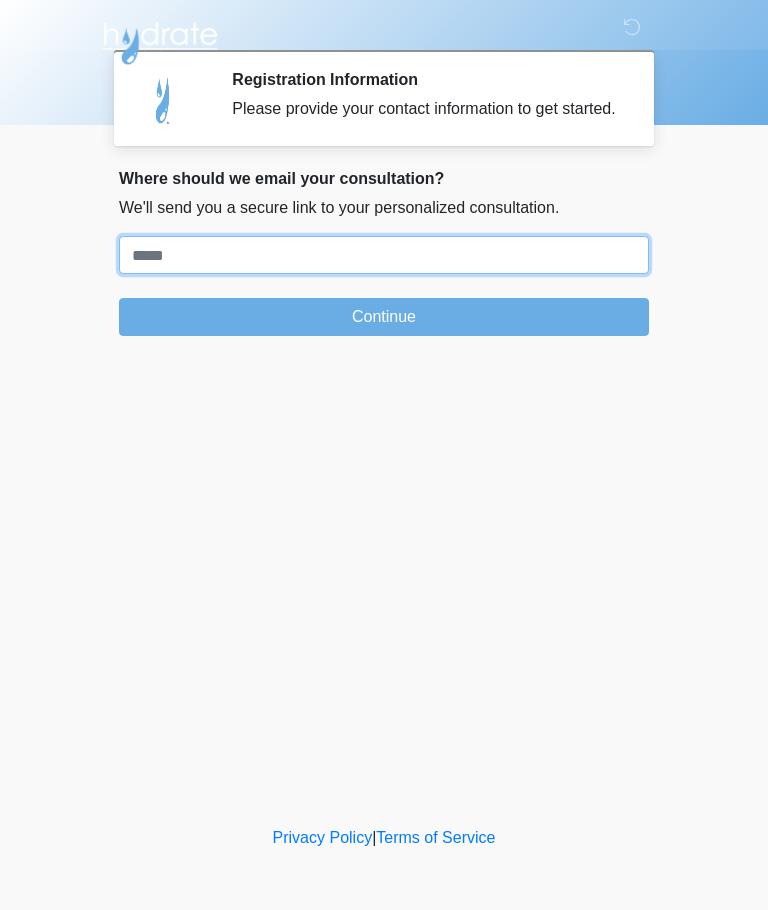 click on "Where should we email your treatment plan?" at bounding box center [384, 255] 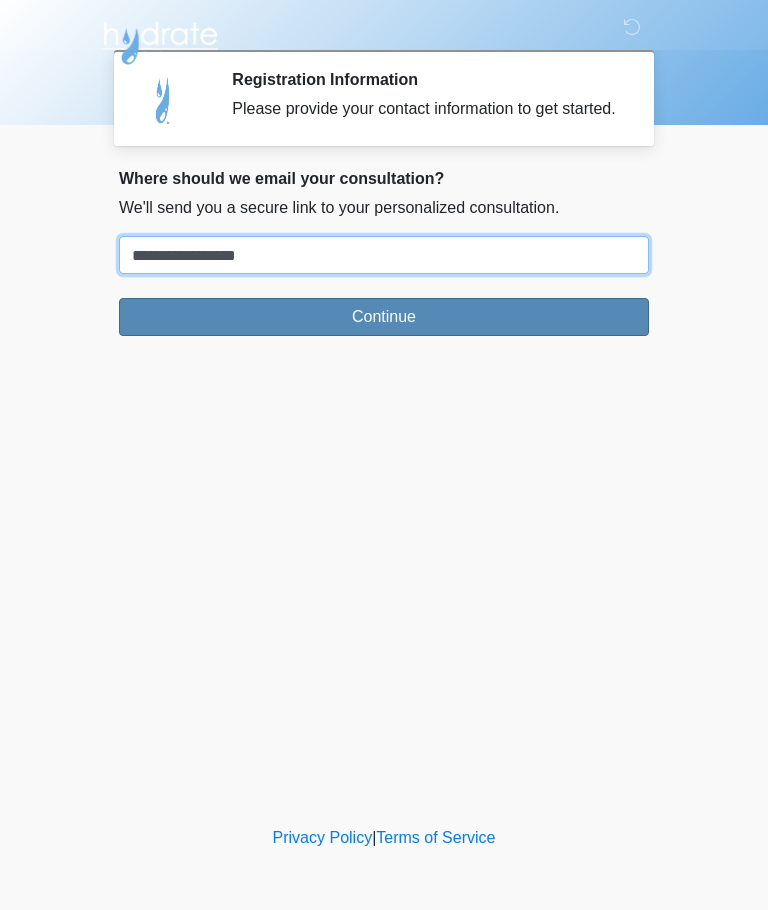 type on "**********" 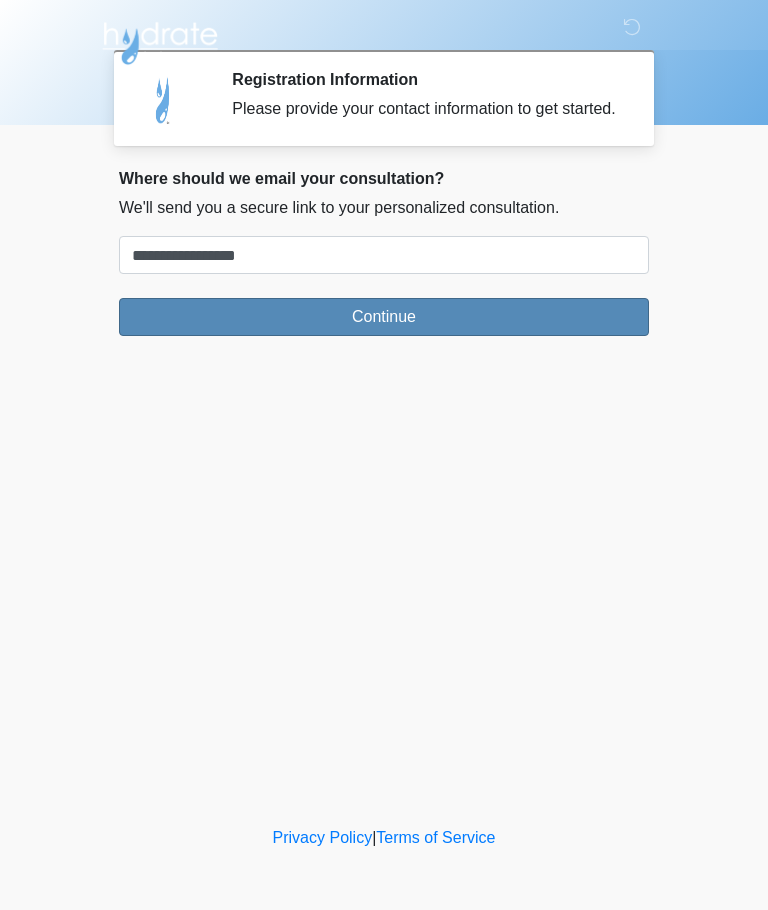 click on "Continue" at bounding box center [384, 317] 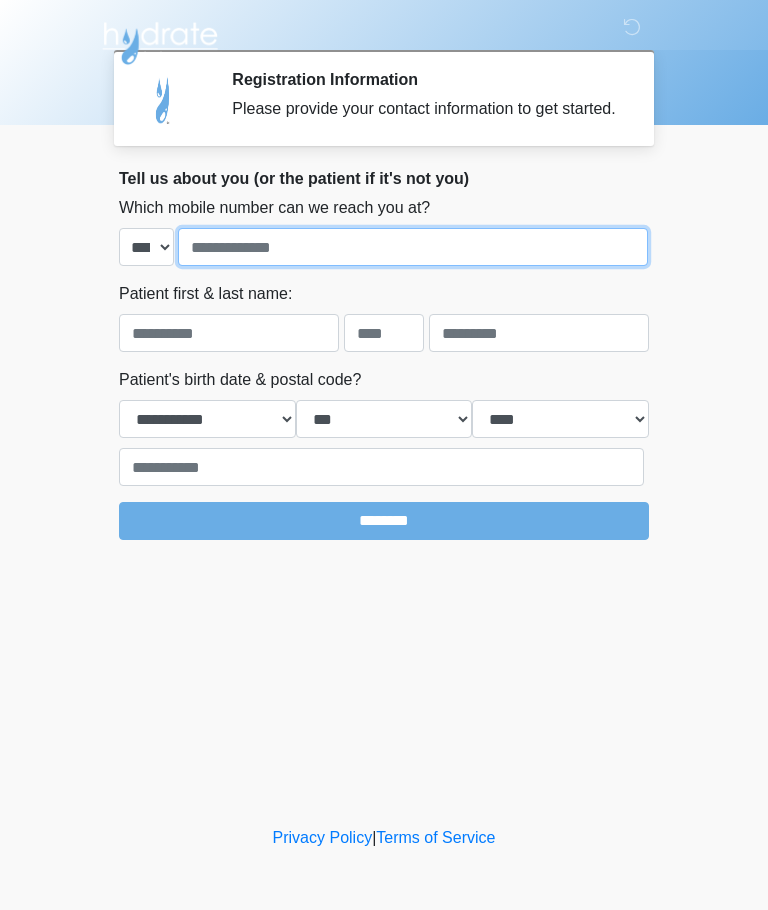 click at bounding box center (413, 247) 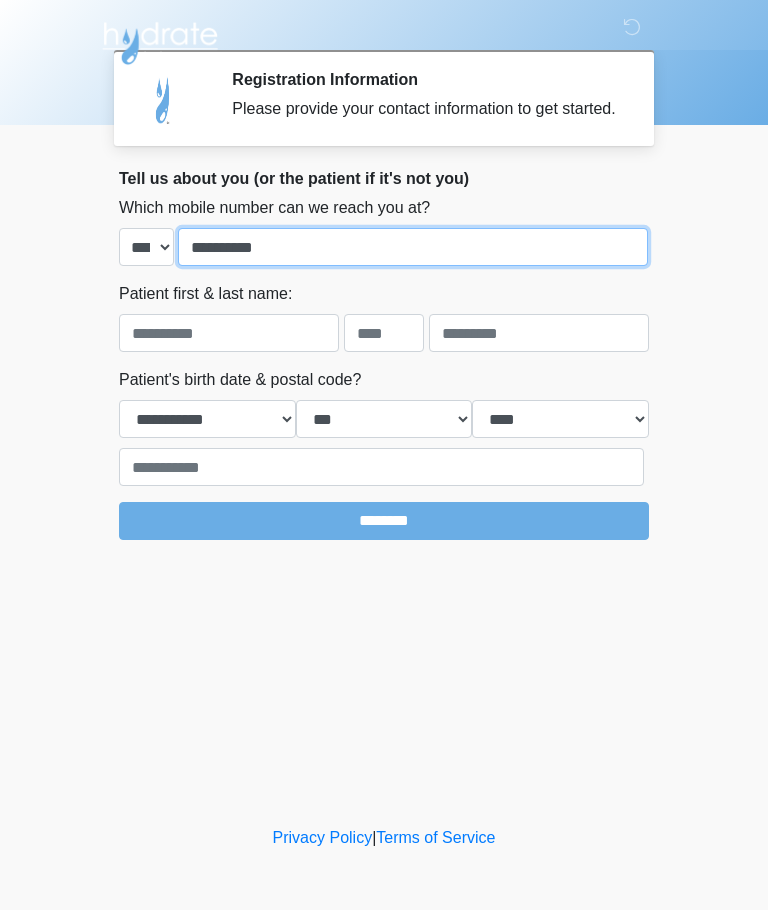 type on "**********" 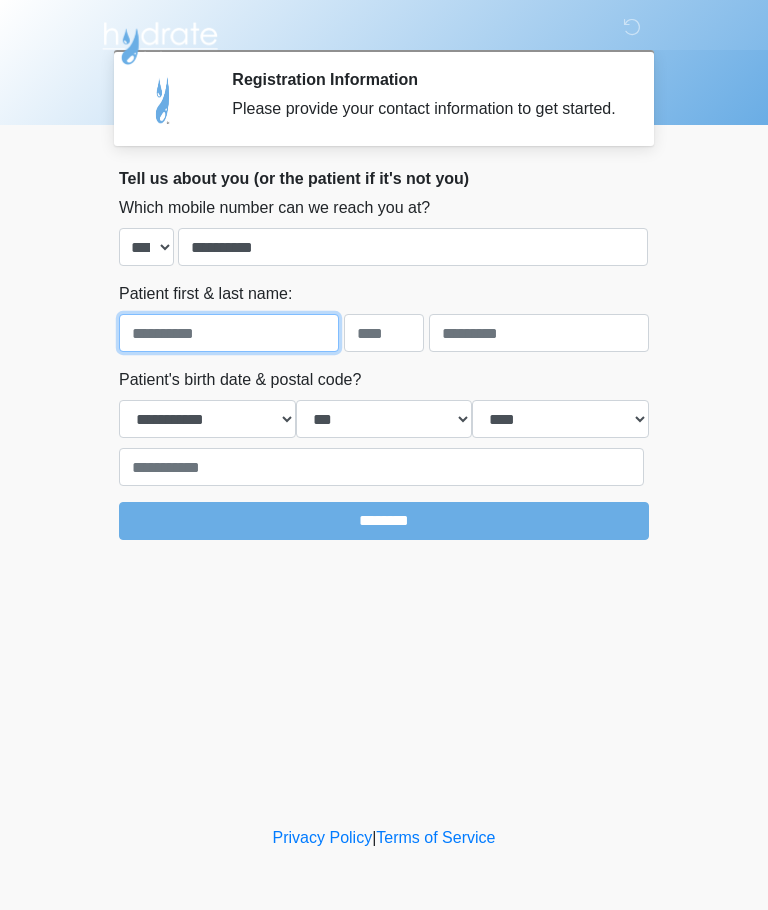 click at bounding box center (229, 333) 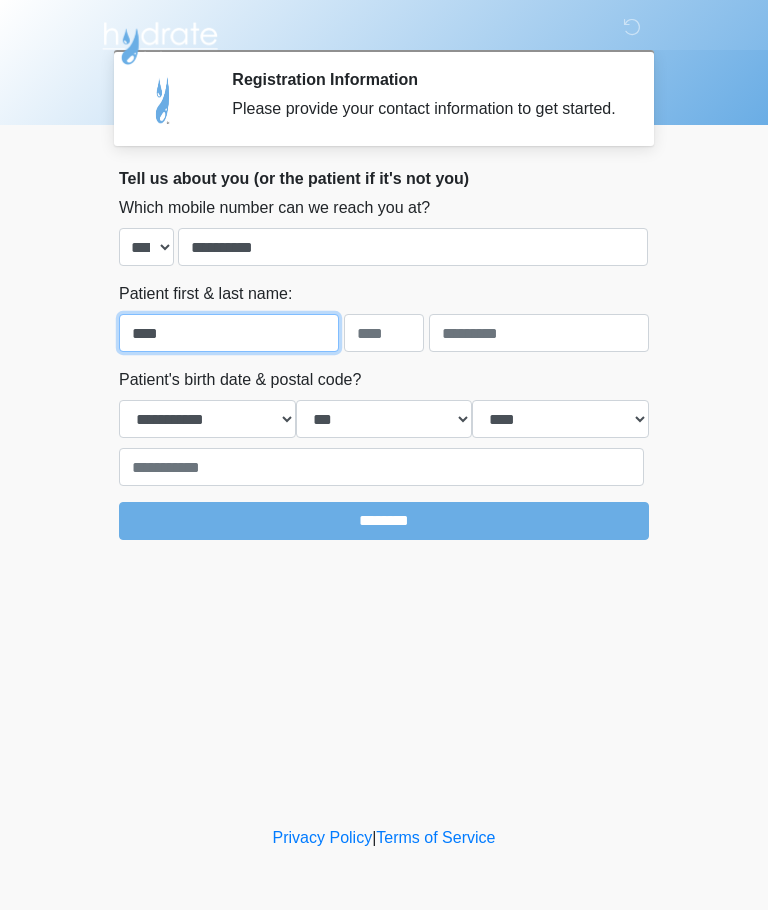 type on "****" 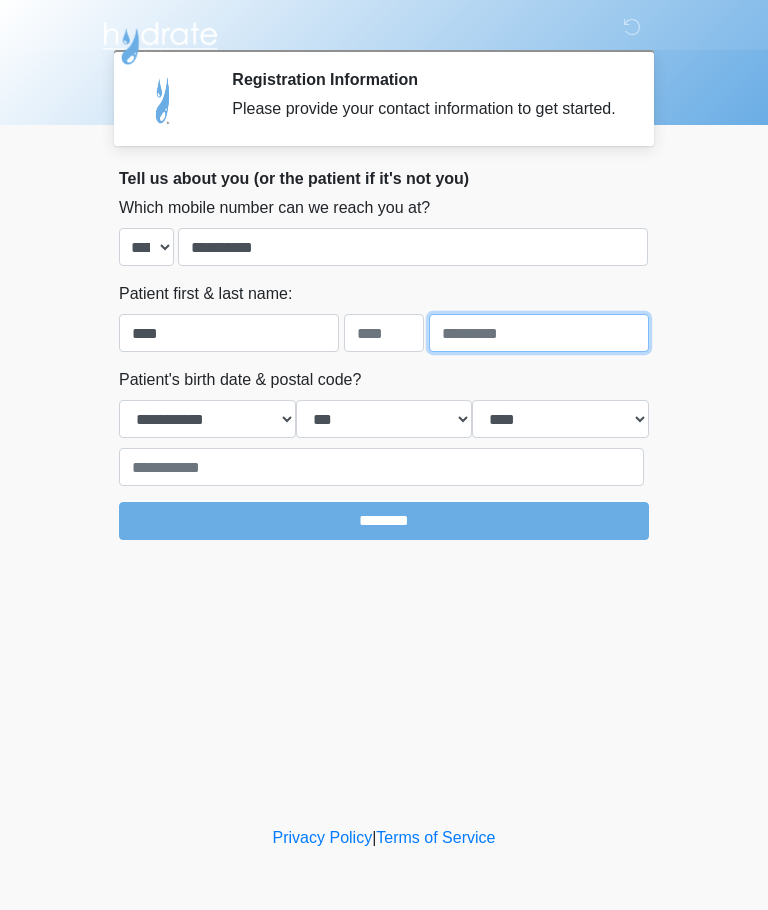 click at bounding box center (539, 333) 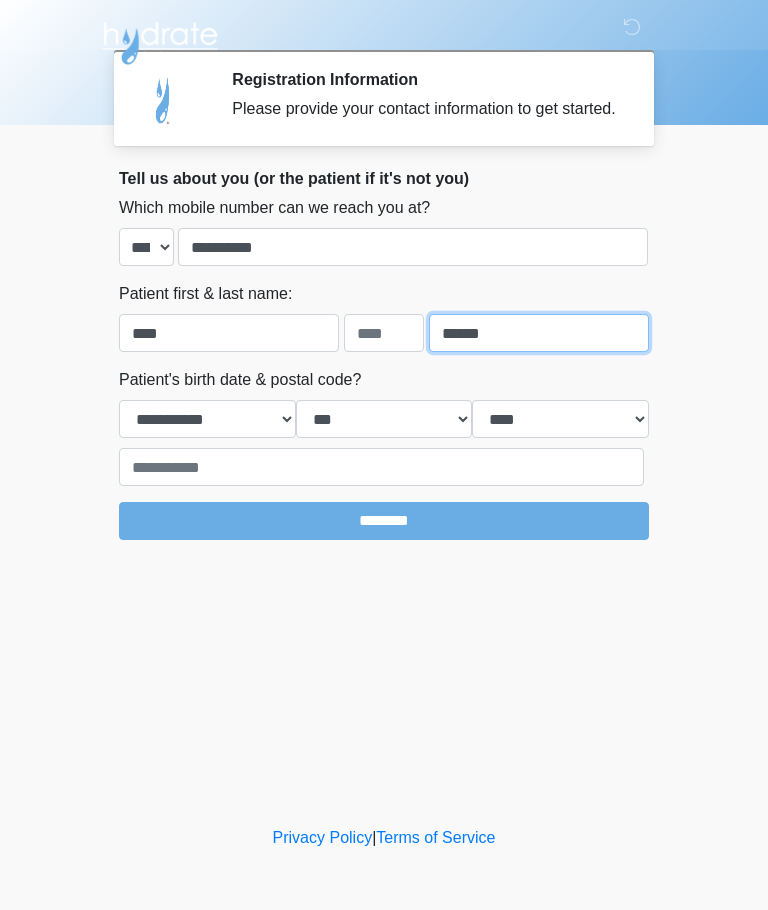 type on "******" 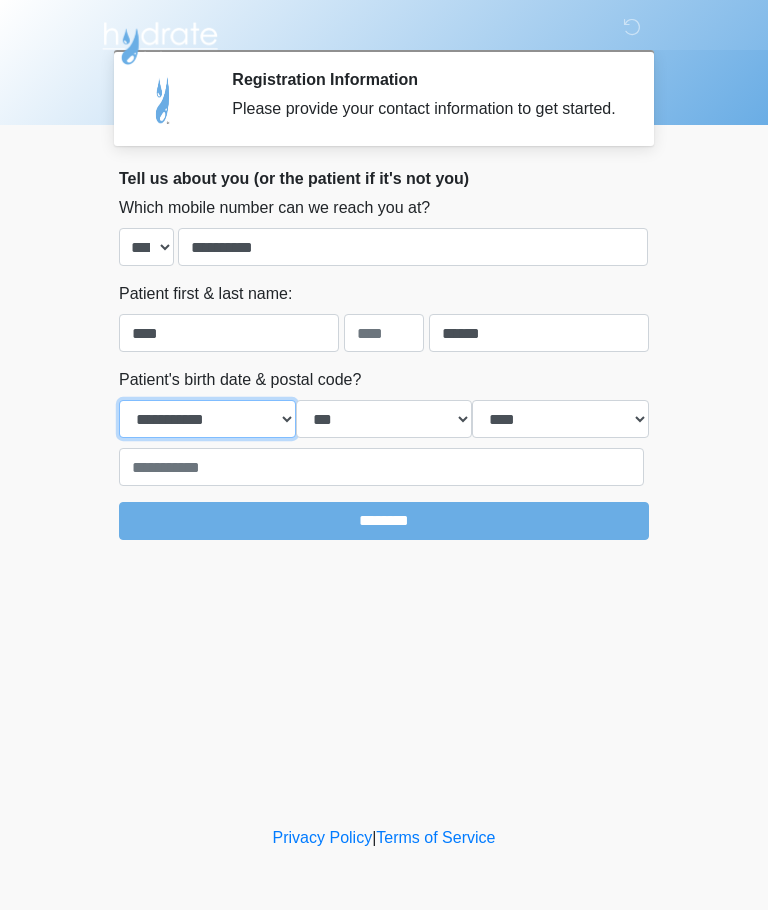 click on "**********" at bounding box center (207, 419) 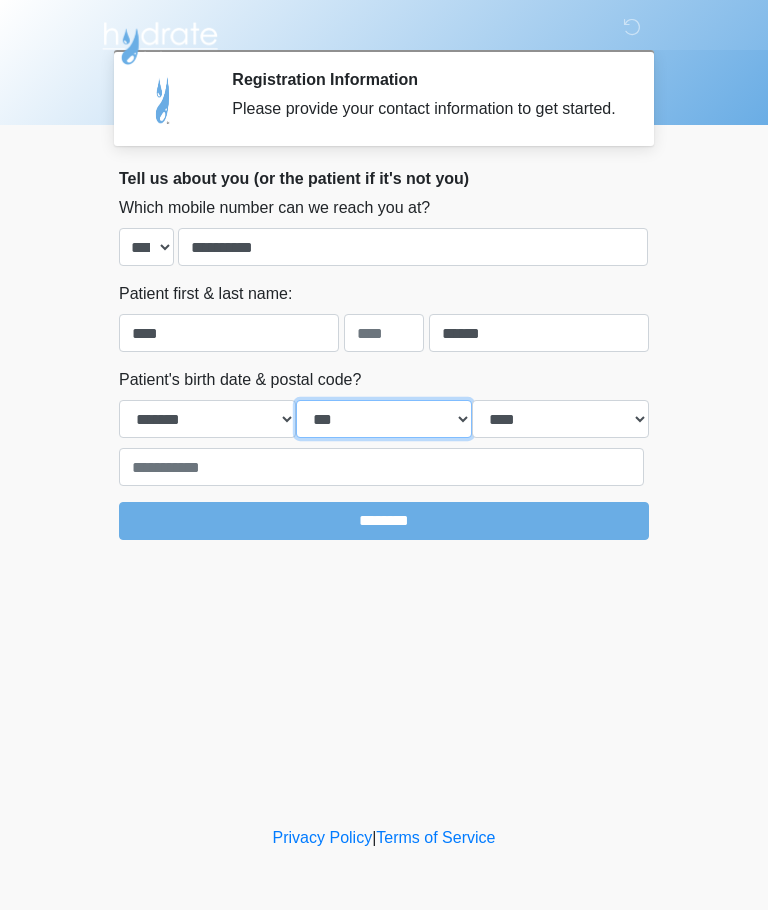 click on "***
*
*
*
*
*
*
*
*
*
**
**
**
**
**
**
**
**
**
**
**
**
**
**
**
**
**
**
**
**
**
**" at bounding box center [384, 419] 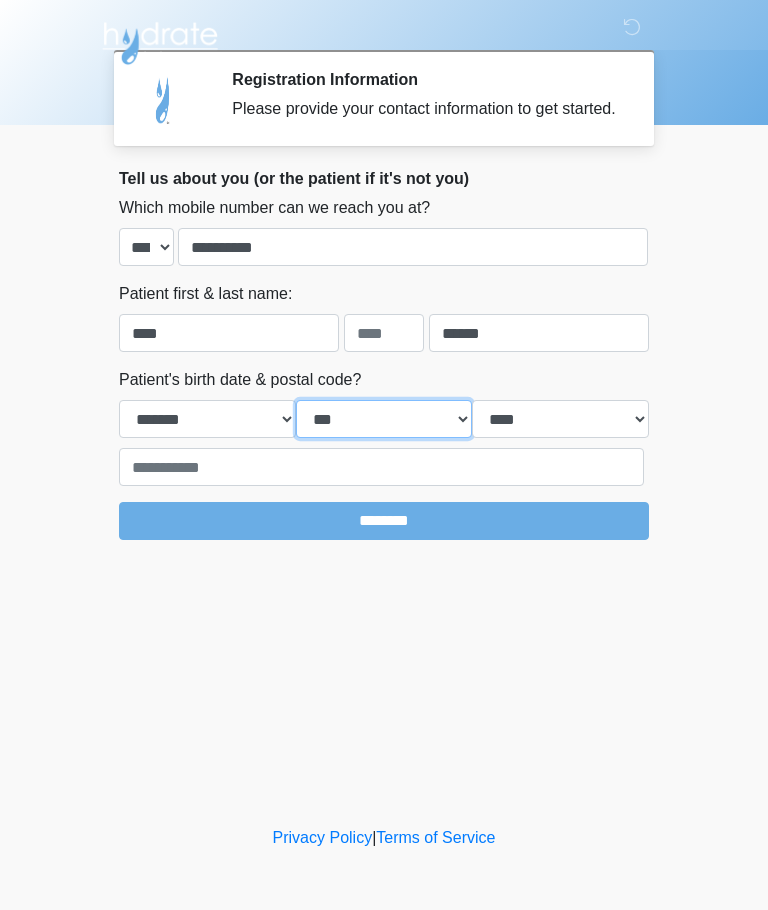 select on "**" 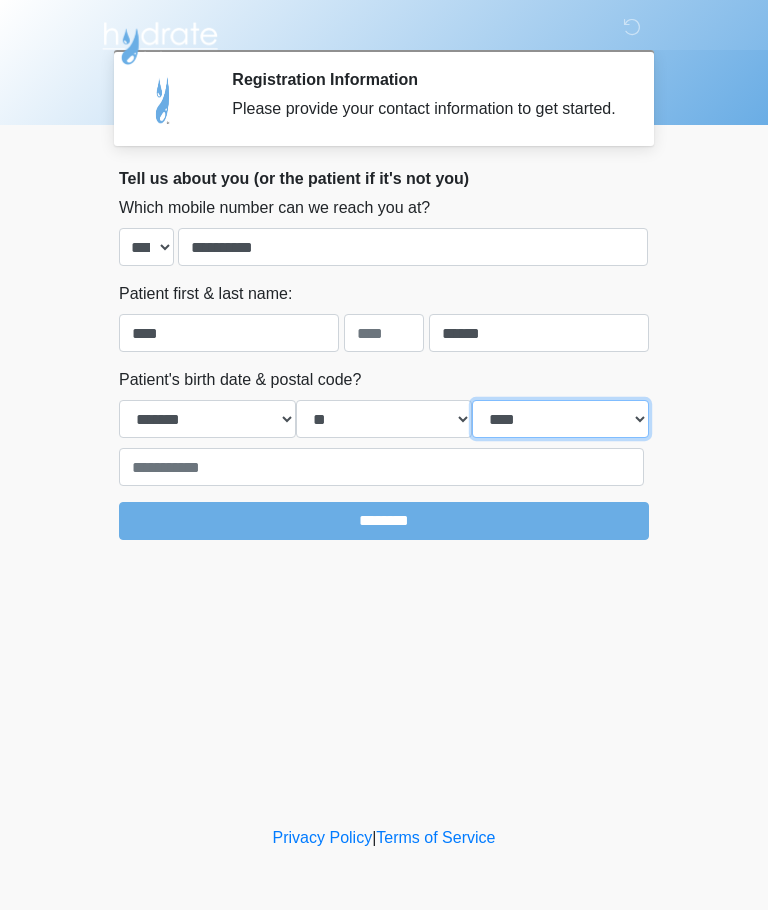 click on "****
****
****
****
****
****
****
****
****
****
****
****
****
****
****
****
****
****
****
****
****
****
****
****
****
****
****
****
****
****
****
****
****
****
****
****
****
****
****
****
****
****
****
****
****
****
****
****
****
****
****
****
****
****
****
****
****
****
****
****
****
****
****
****
****
****
****
****
****
****
****
****
****
****
****
****
****
****
****
****
****
****
****
****
****
****
****
****
****
****
****
****
****
****
****
****
****
****
****
****
****
****" at bounding box center (560, 419) 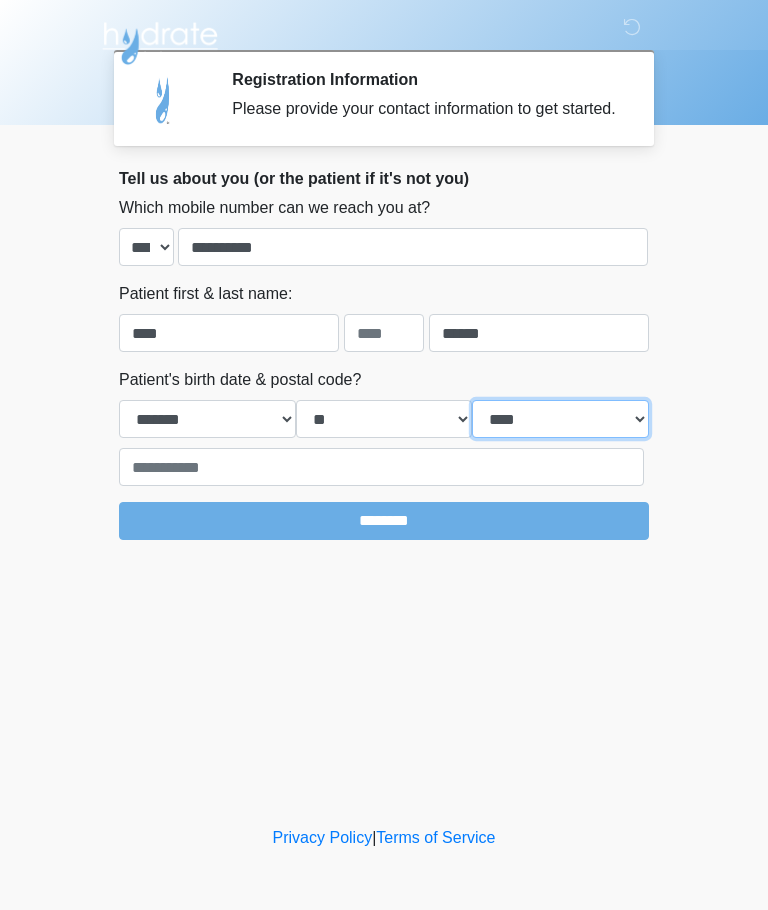 select on "****" 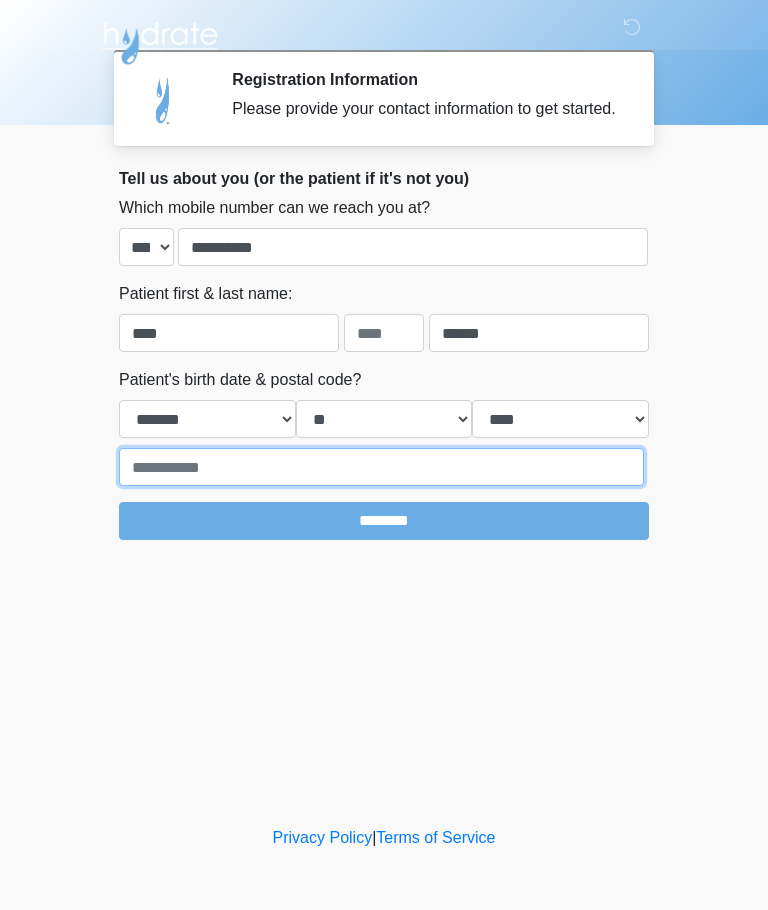 click at bounding box center (381, 467) 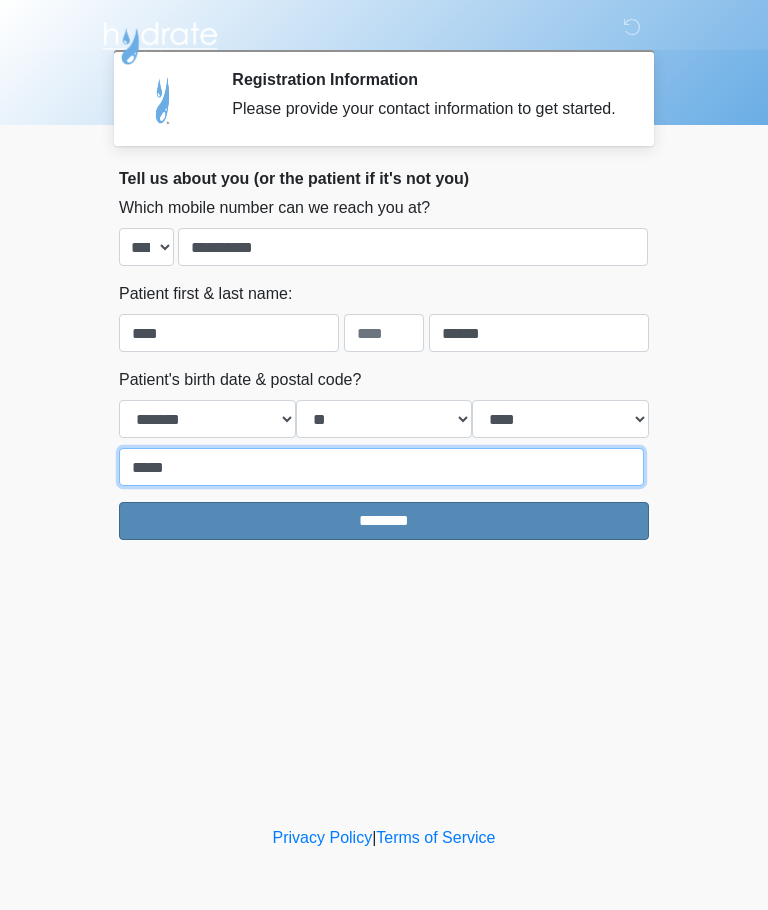 type on "*****" 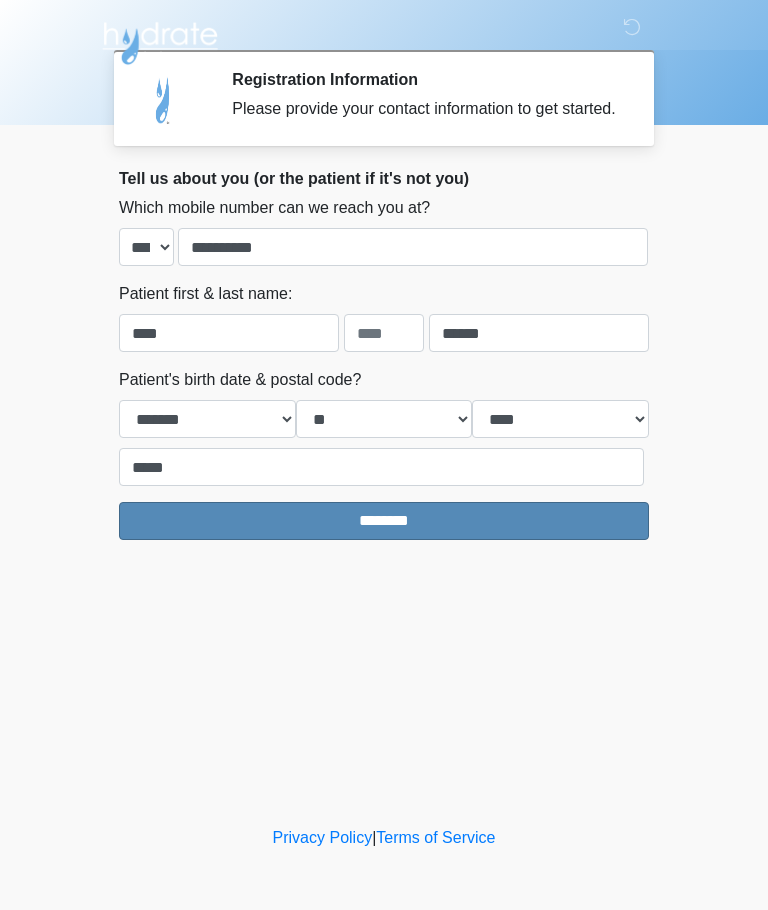 click on "********" at bounding box center (384, 521) 